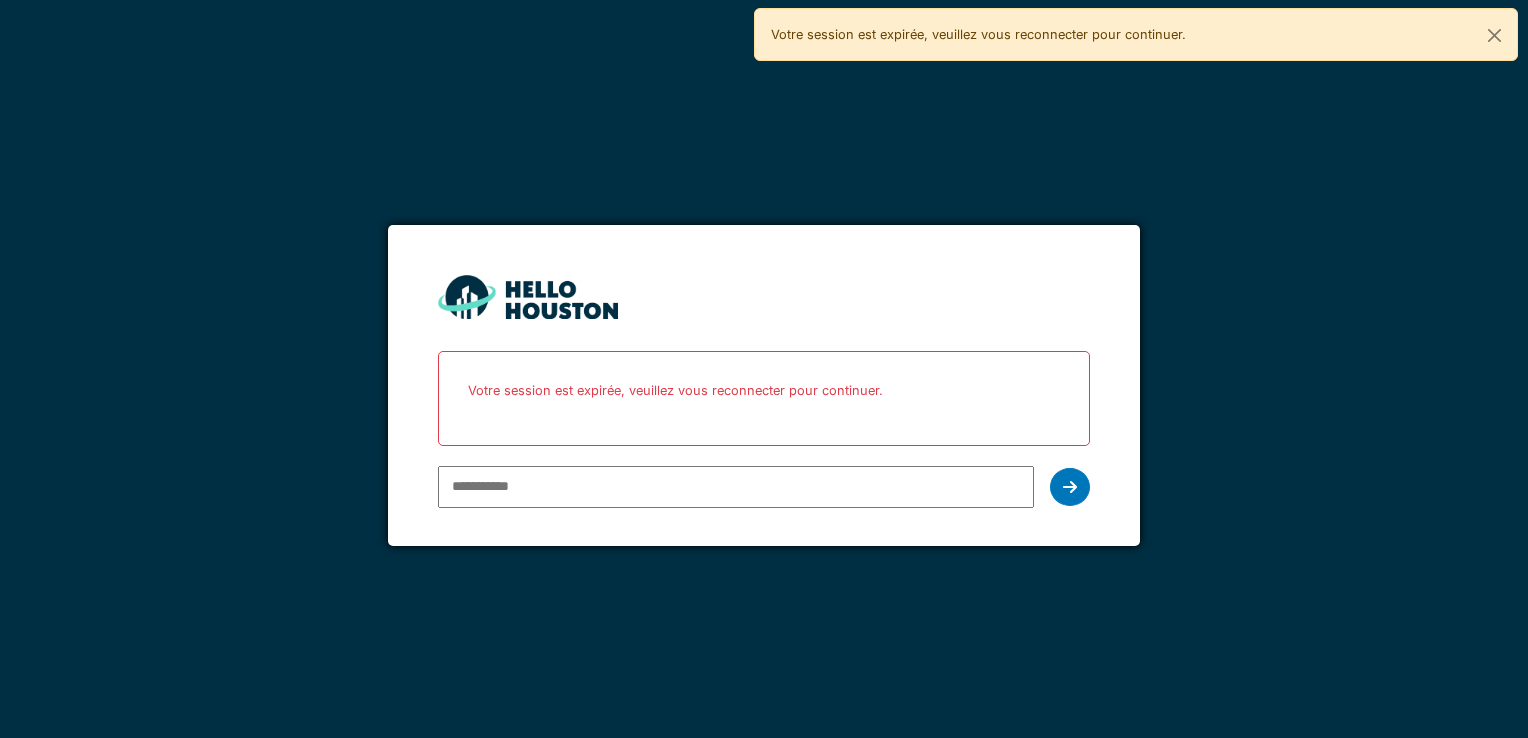 scroll, scrollTop: 0, scrollLeft: 0, axis: both 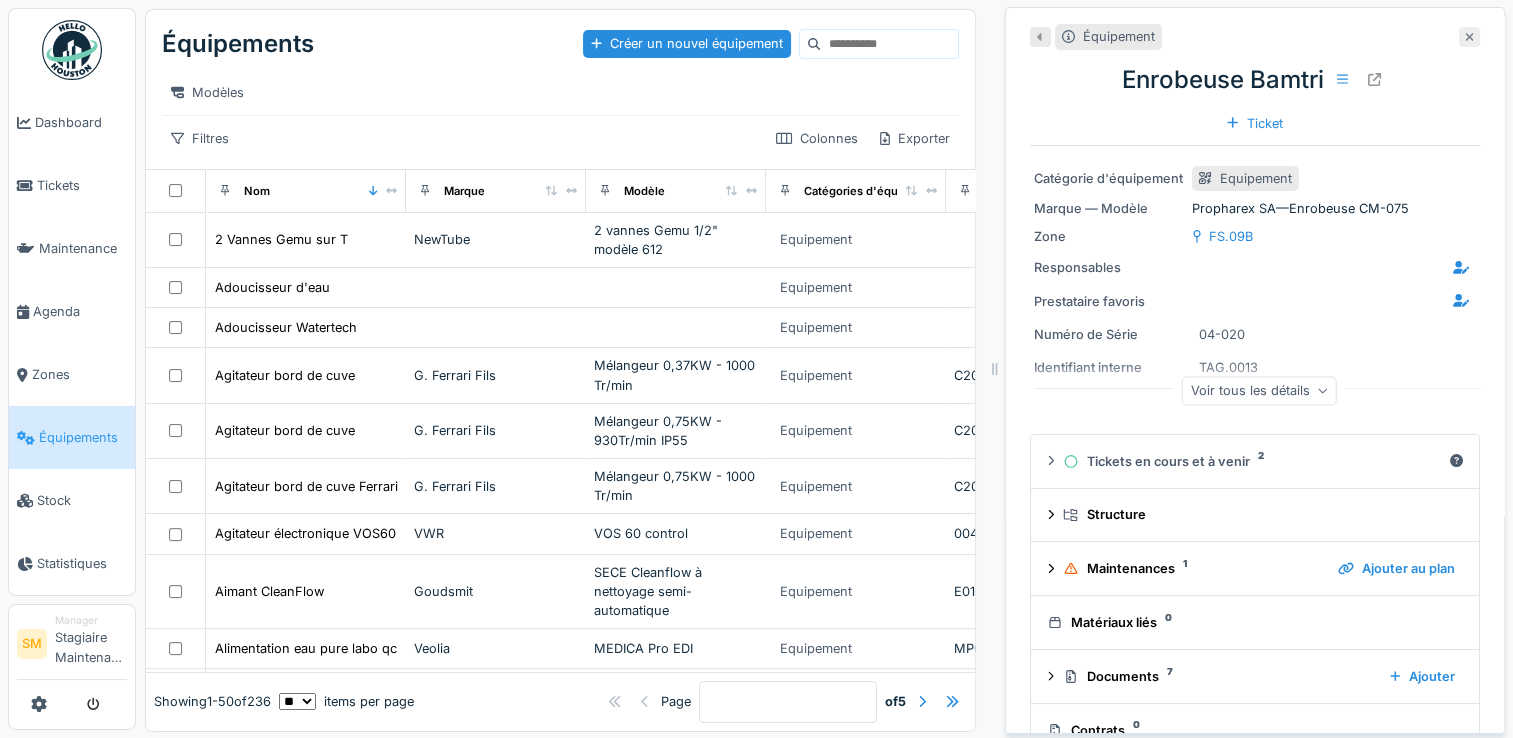 click 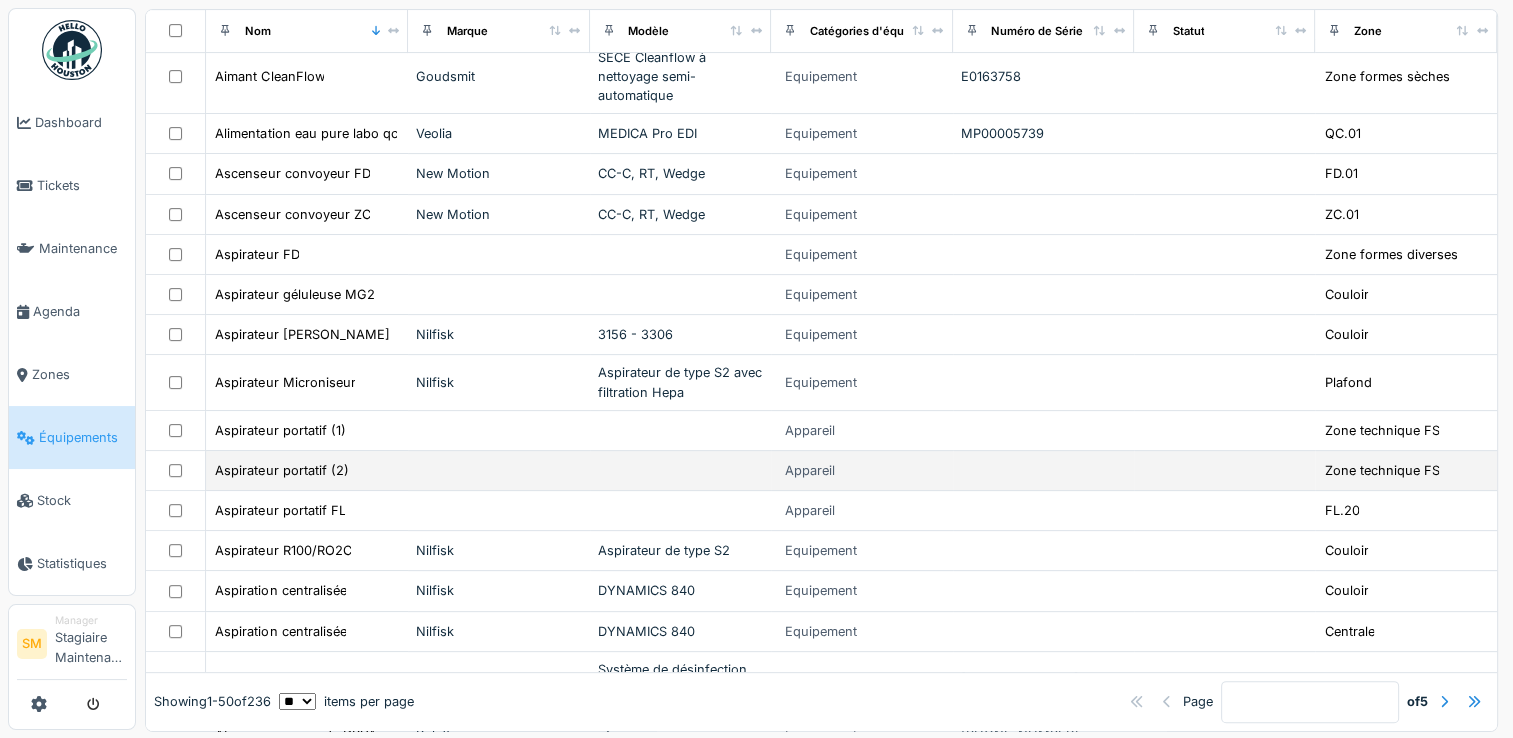 scroll, scrollTop: 556, scrollLeft: 0, axis: vertical 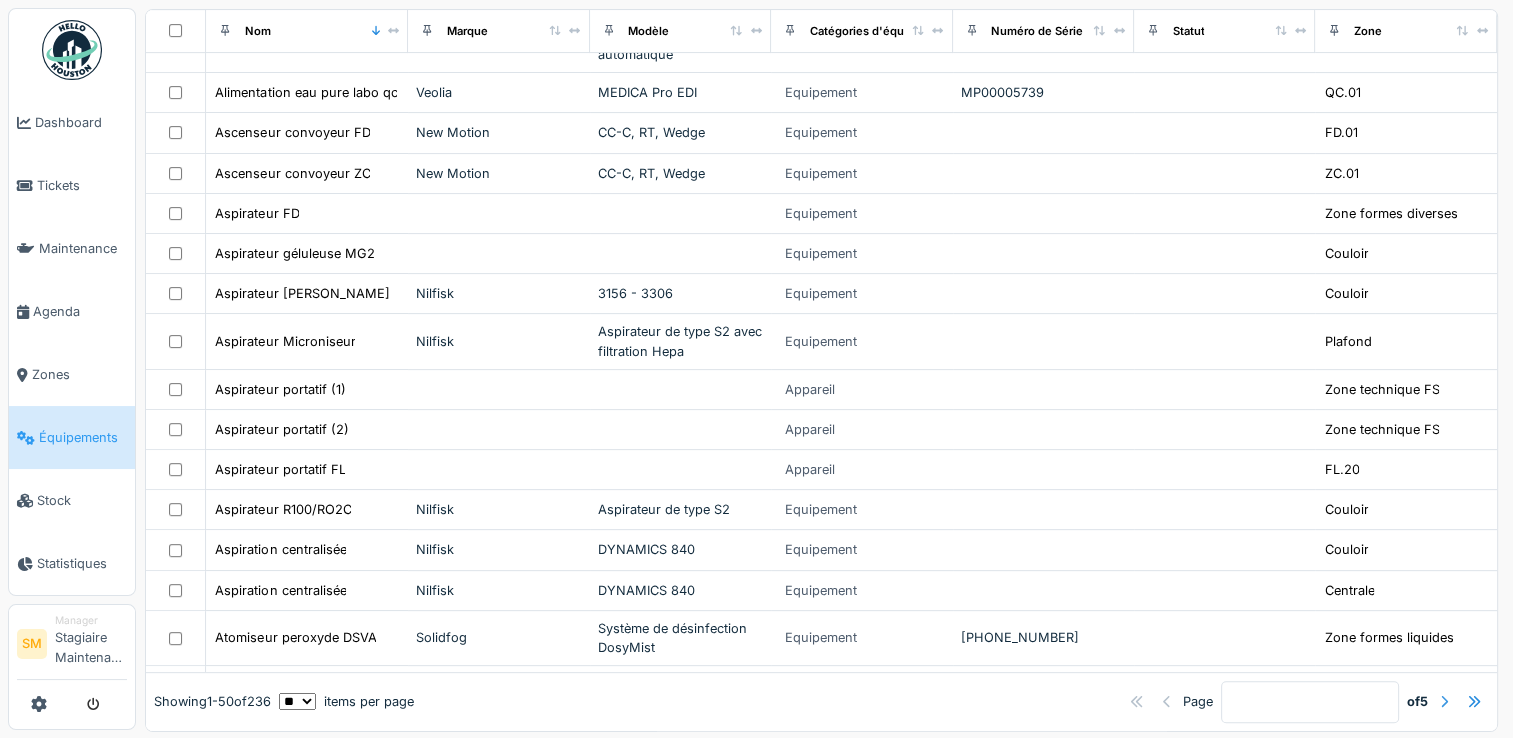 click at bounding box center [1444, 702] 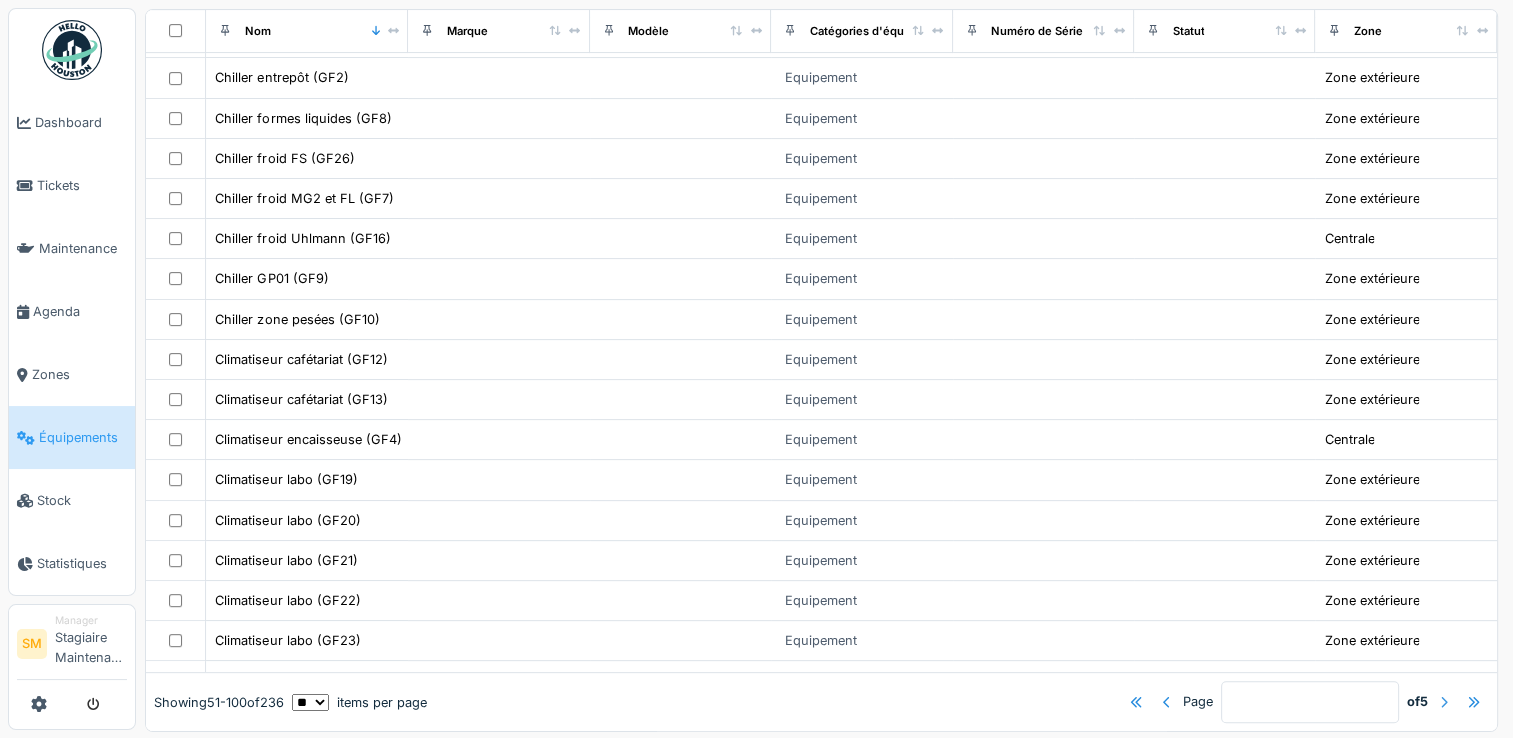 click at bounding box center [1444, 702] 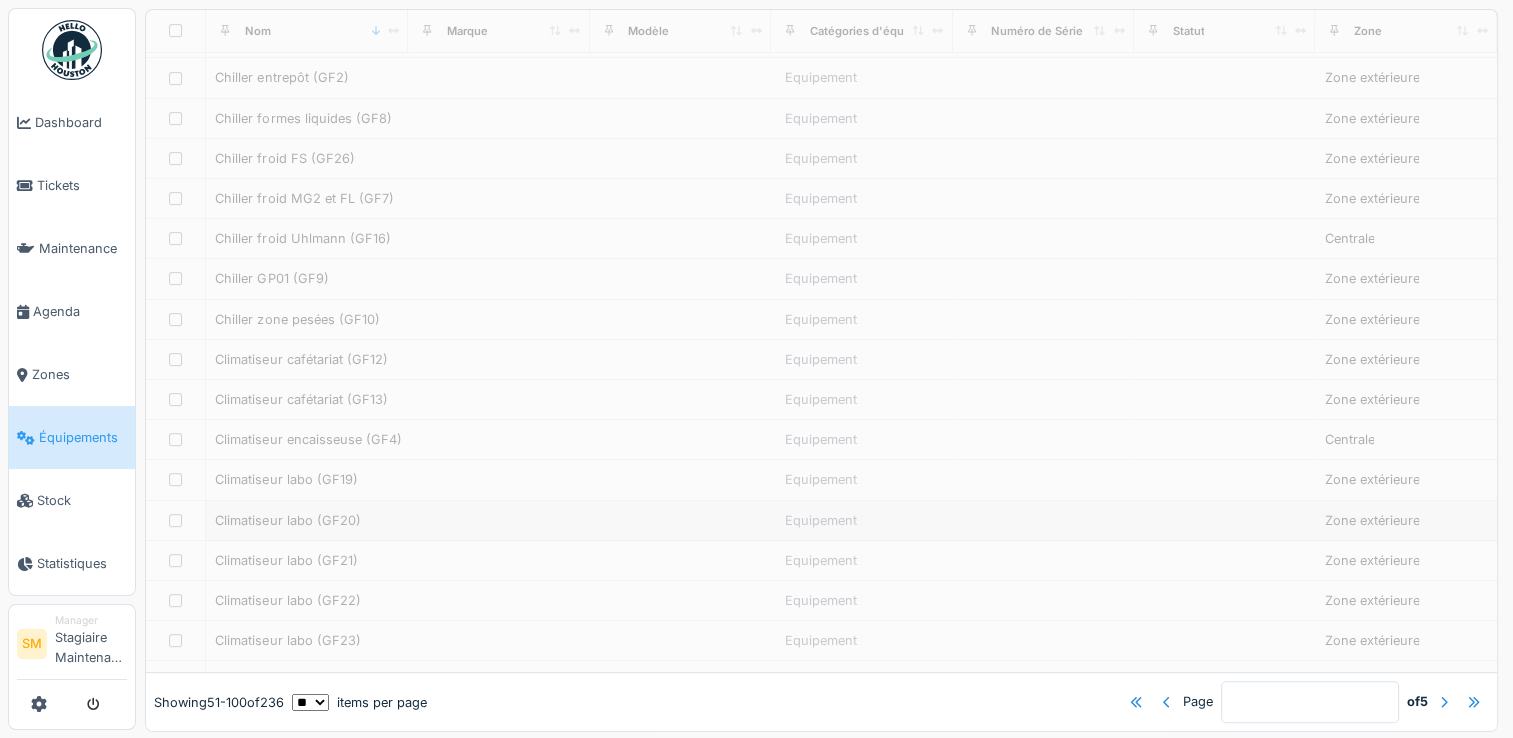 type on "*" 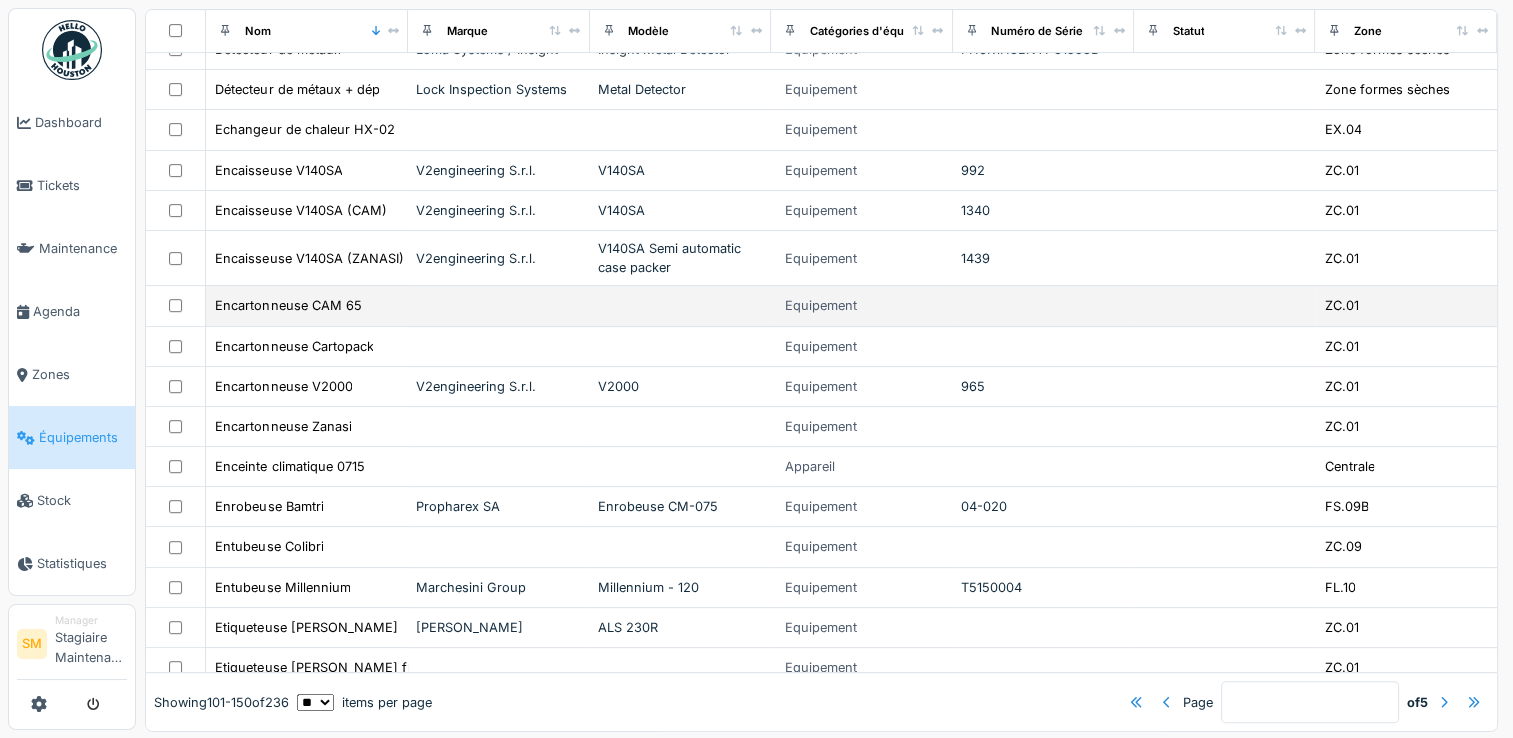 scroll, scrollTop: 852, scrollLeft: 0, axis: vertical 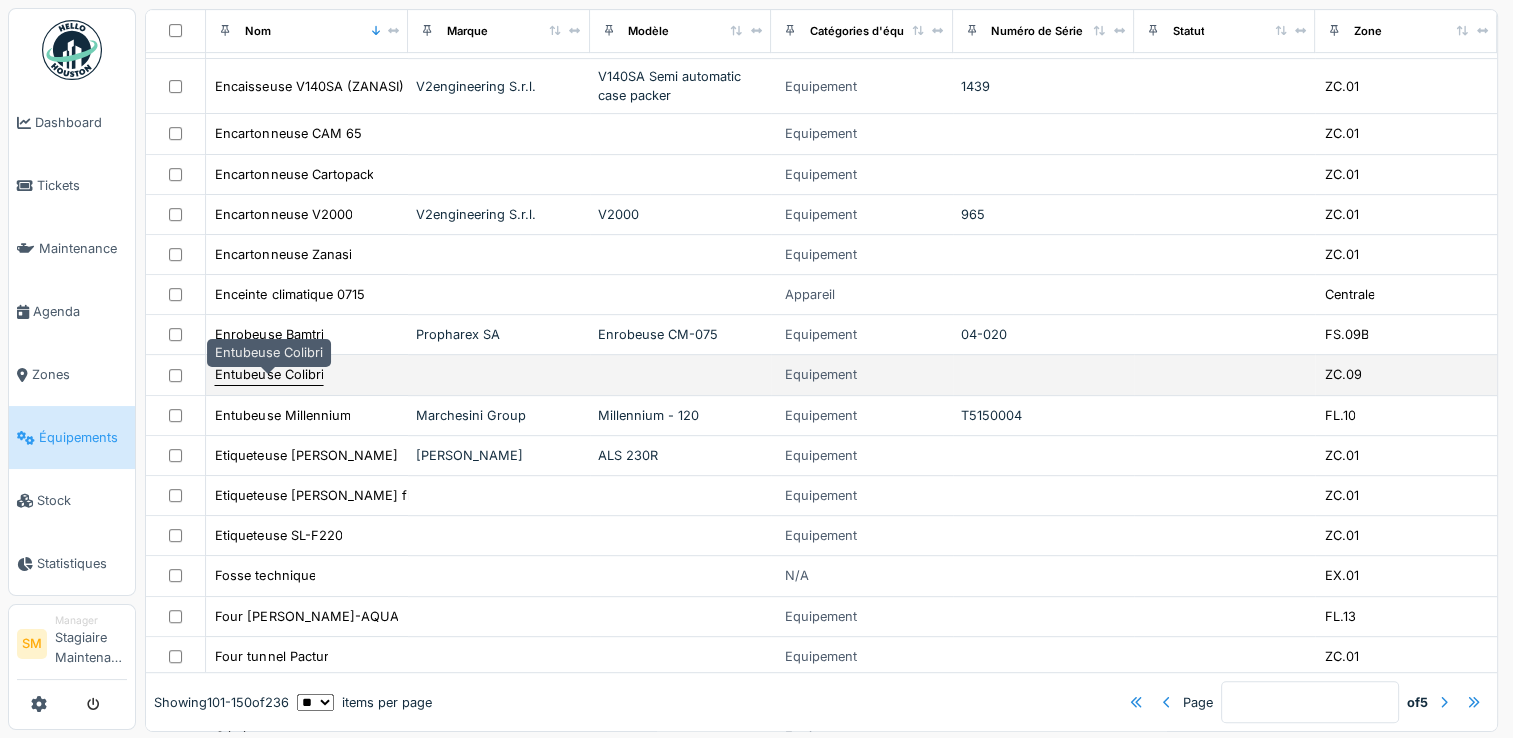click on "Entubeuse Colibri" at bounding box center [269, 374] 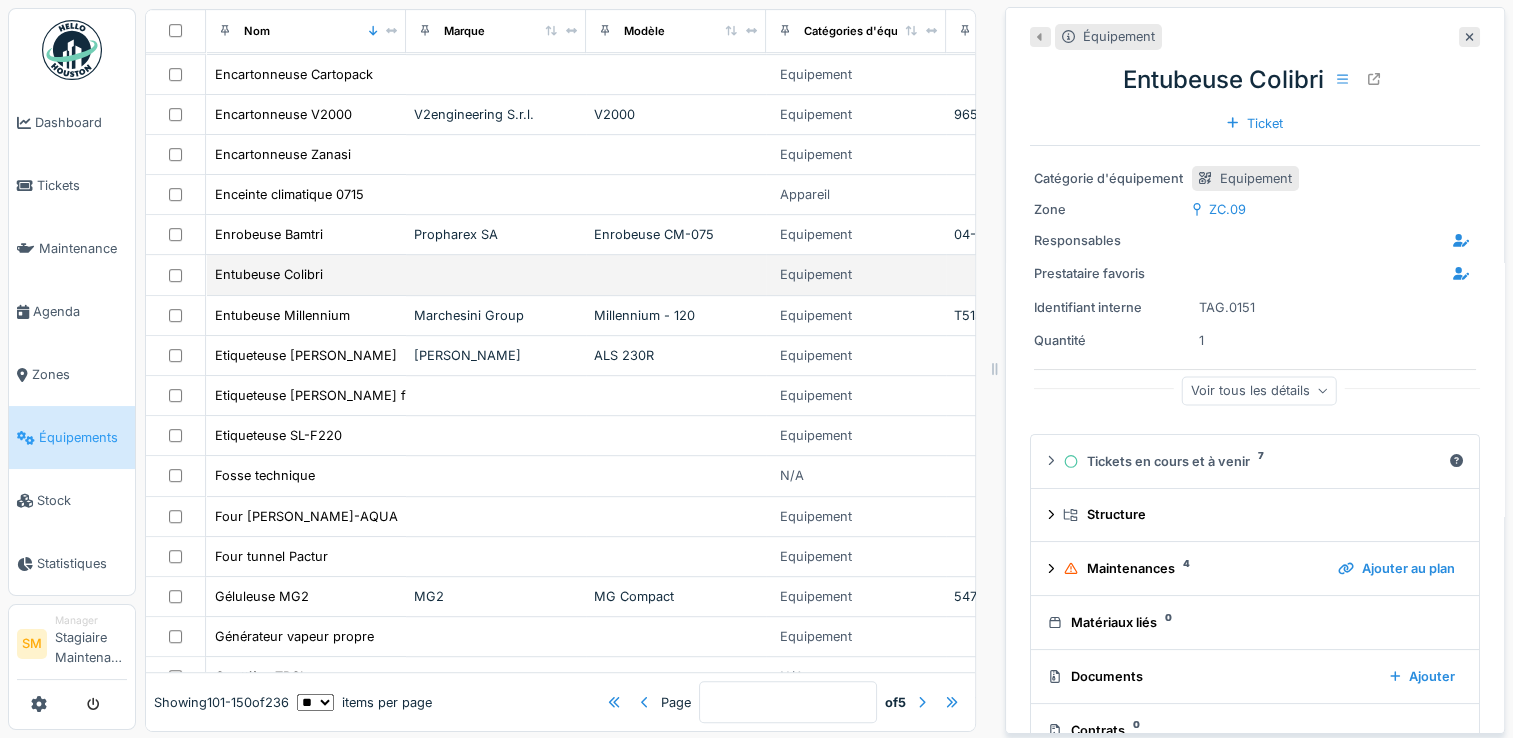 scroll, scrollTop: 952, scrollLeft: 0, axis: vertical 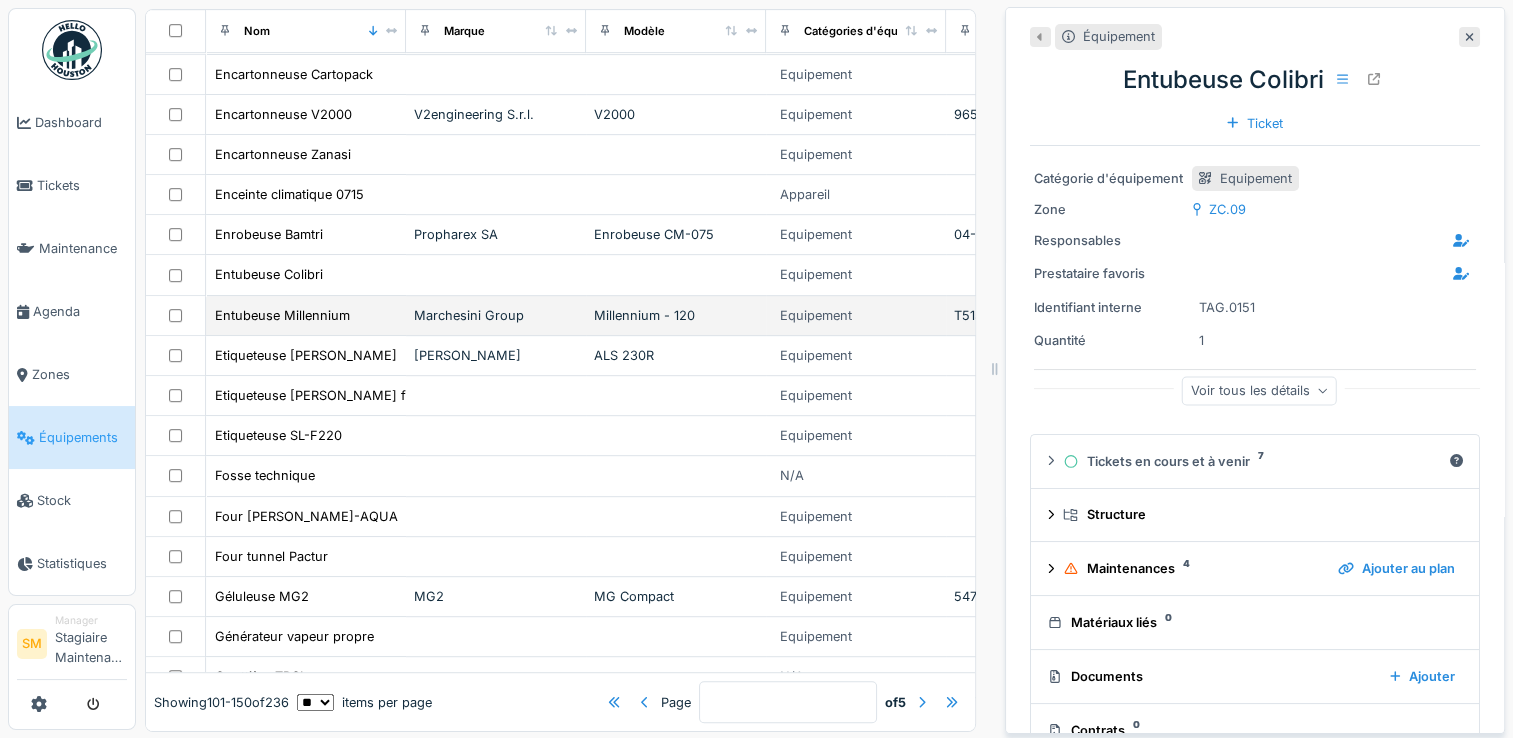click on "Entubeuse Millennium" at bounding box center [306, 315] 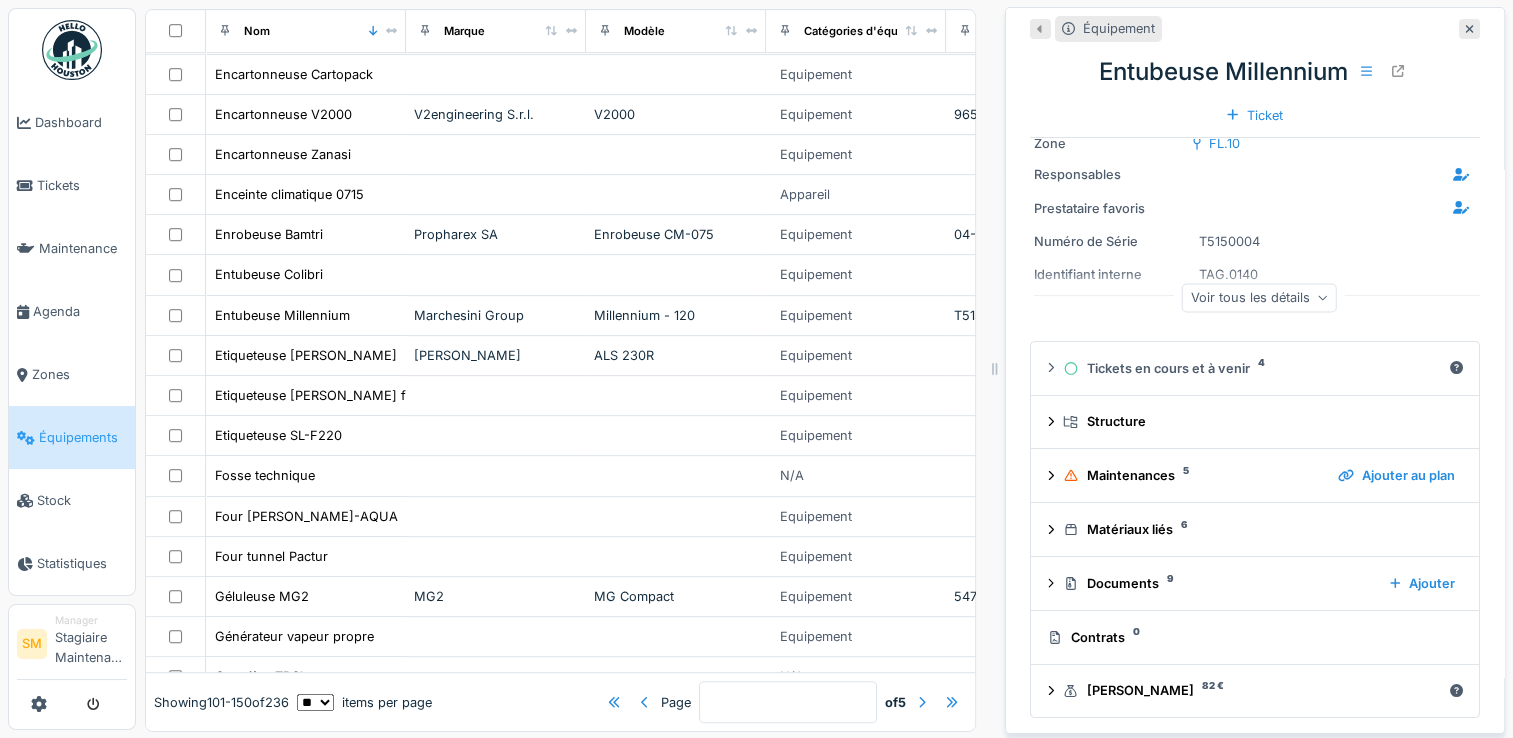 scroll, scrollTop: 0, scrollLeft: 0, axis: both 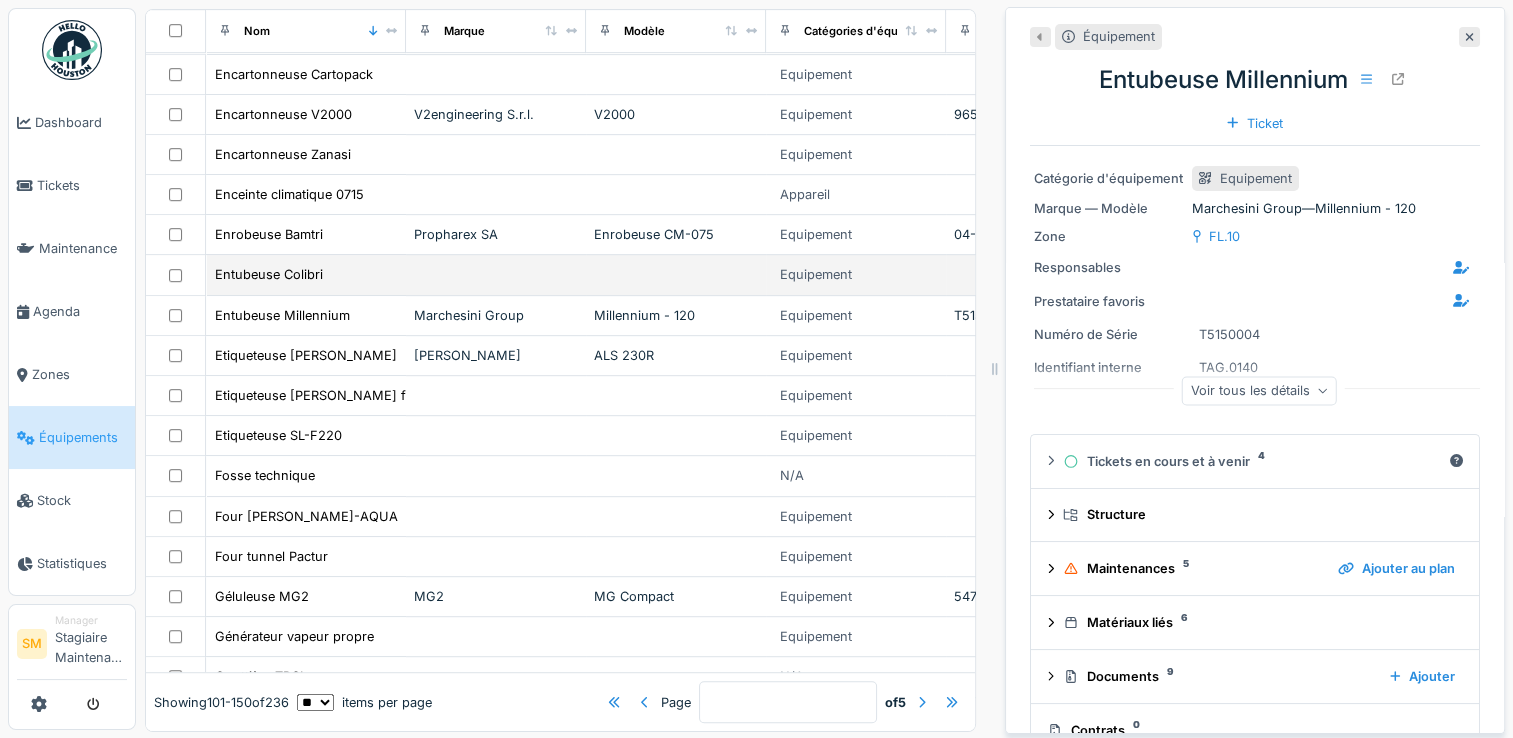 click on "Entubeuse Colibri" at bounding box center (306, 274) 